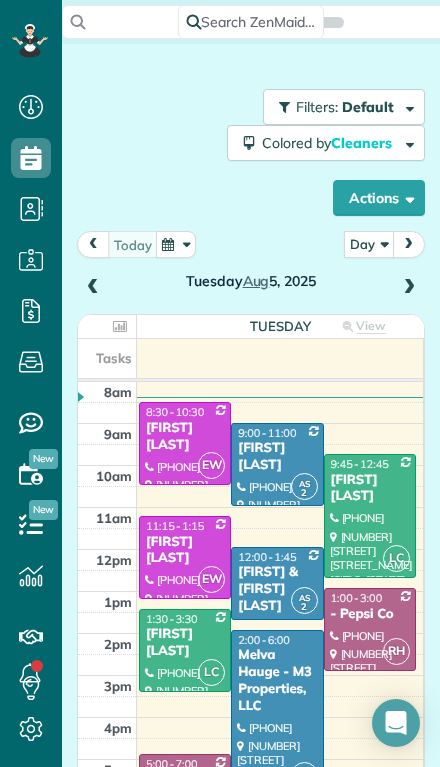 scroll, scrollTop: 44, scrollLeft: 0, axis: vertical 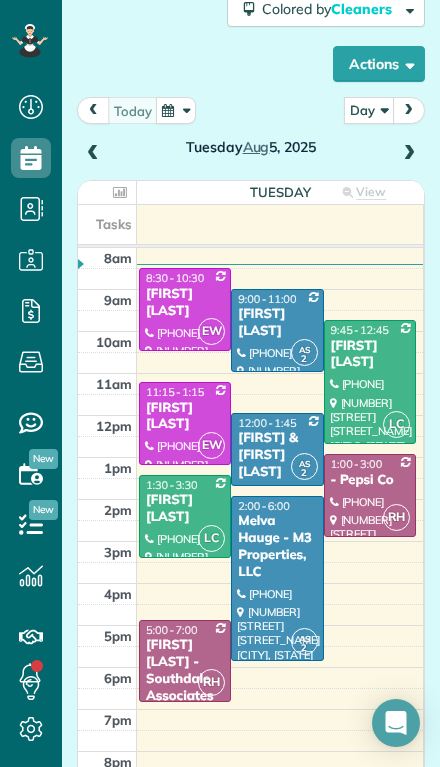 click at bounding box center (409, 154) 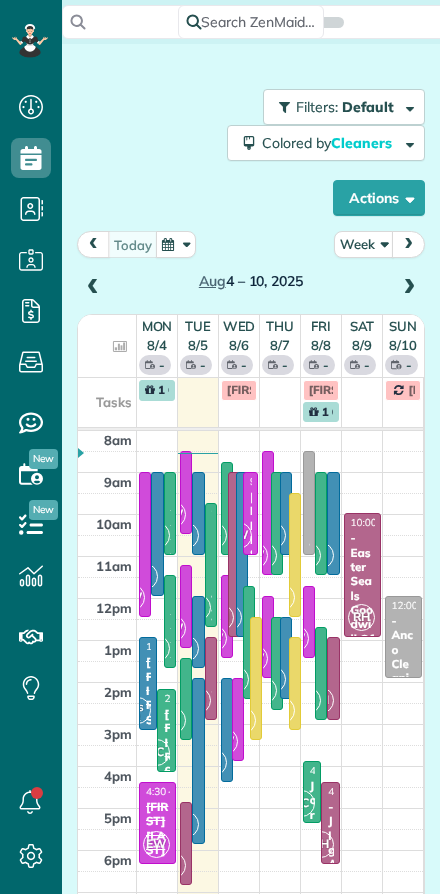 scroll, scrollTop: 0, scrollLeft: 0, axis: both 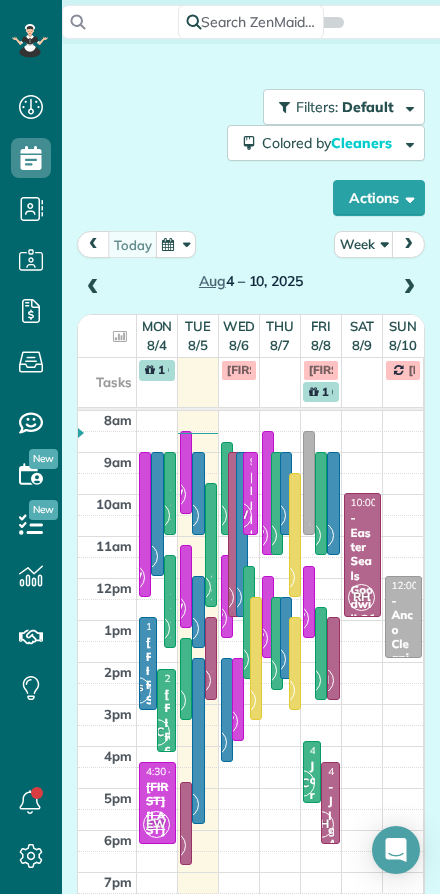 click on "Week" at bounding box center [364, 244] 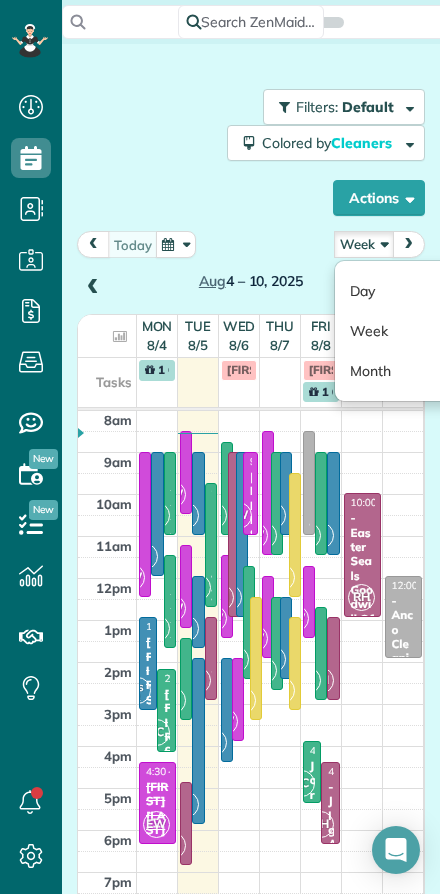 click on "Day" at bounding box center (414, 291) 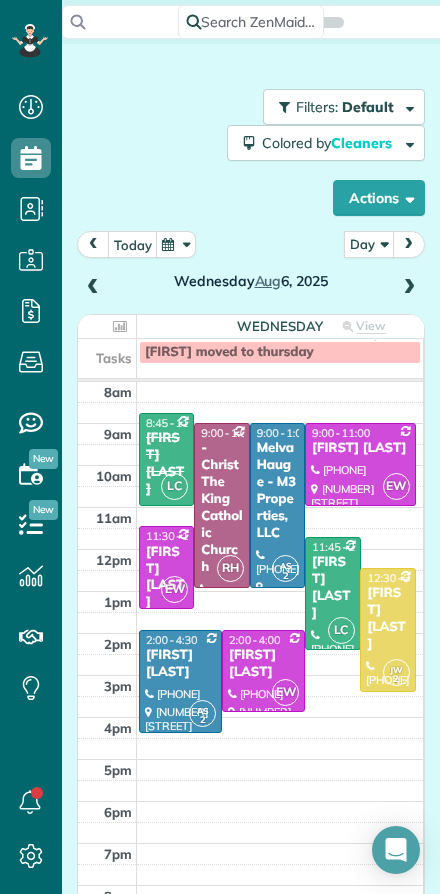 click on "today" at bounding box center [133, 244] 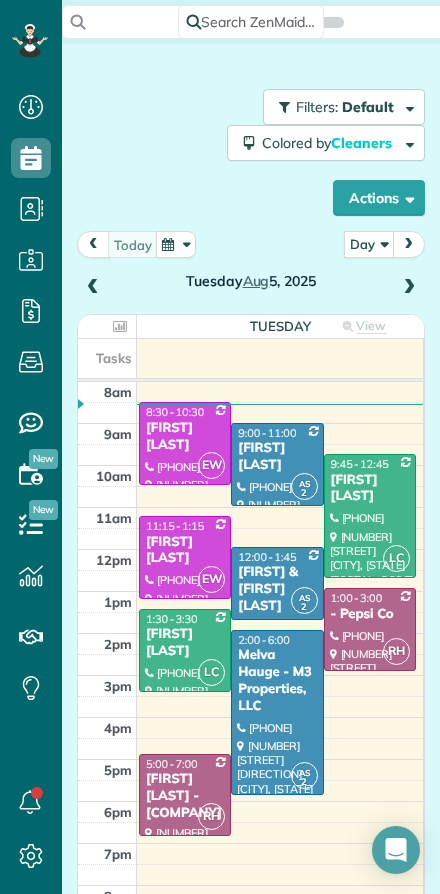 click on "Payroll / Earnings" at bounding box center (31, 311) 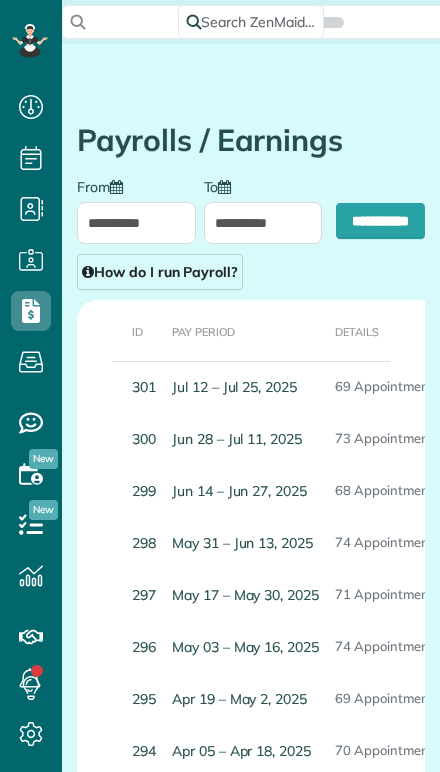 scroll, scrollTop: 0, scrollLeft: 0, axis: both 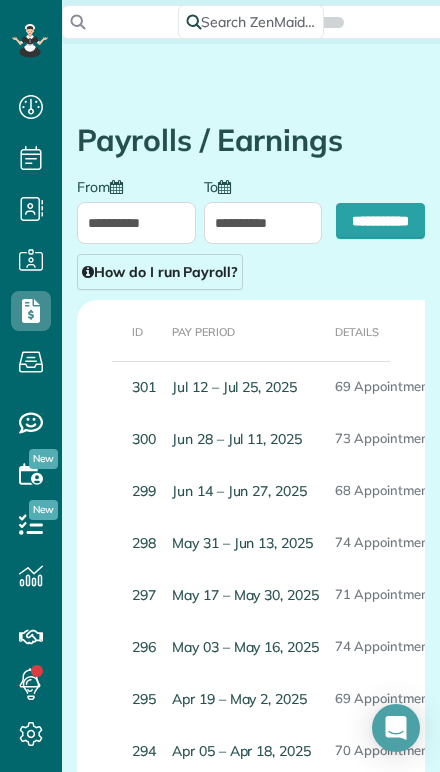 type on "**********" 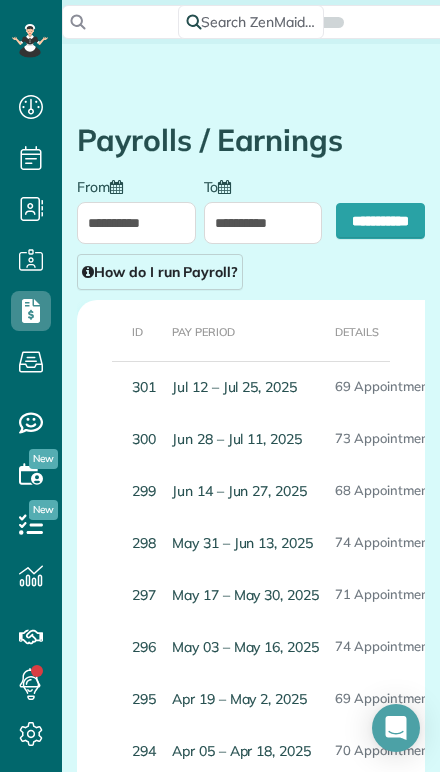 type on "**********" 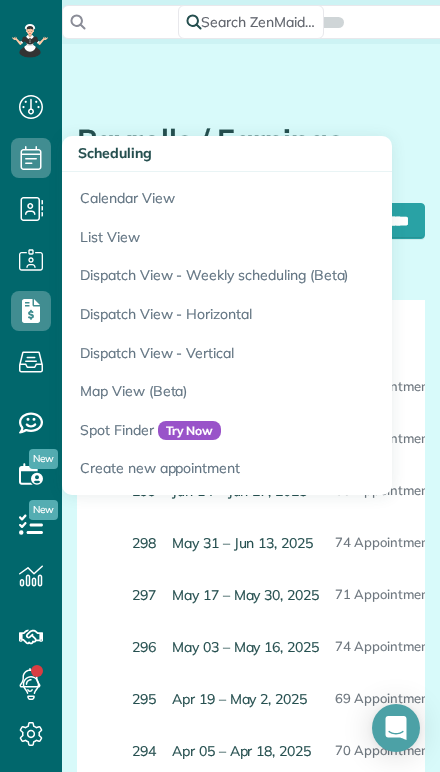 click on "Calendar View" at bounding box center (312, 195) 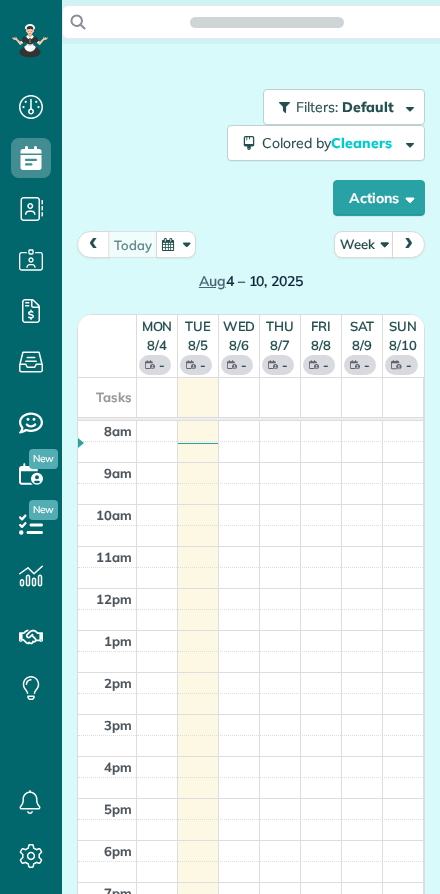 scroll, scrollTop: 0, scrollLeft: 0, axis: both 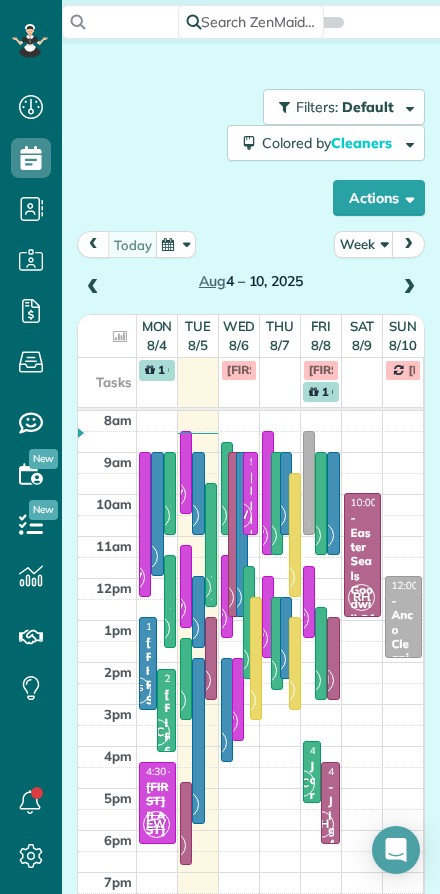 click on "Week" at bounding box center [364, 244] 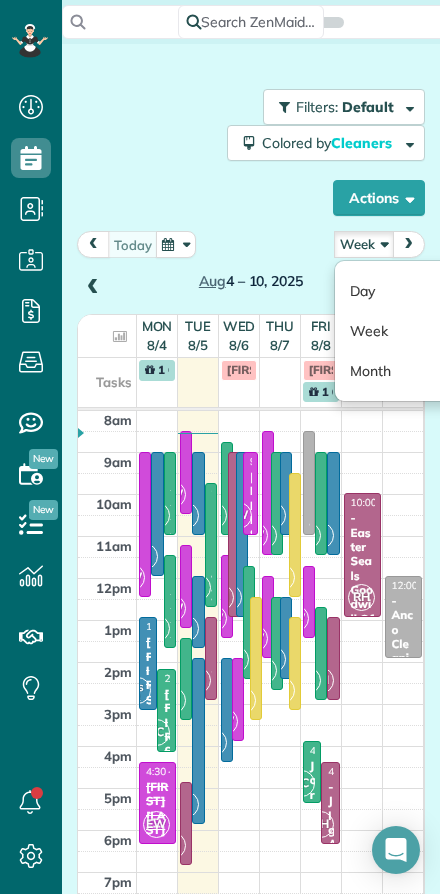 click on "Day" at bounding box center (414, 291) 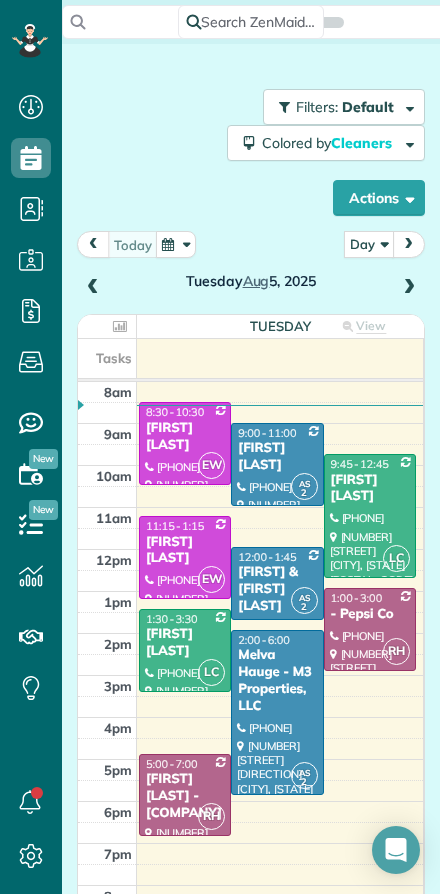 click on "[FIRST] [LAST]" at bounding box center [277, 457] 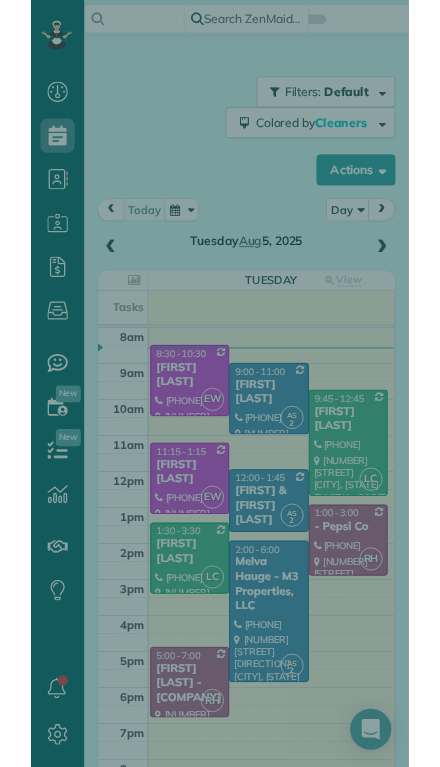 scroll, scrollTop: 811, scrollLeft: 62, axis: both 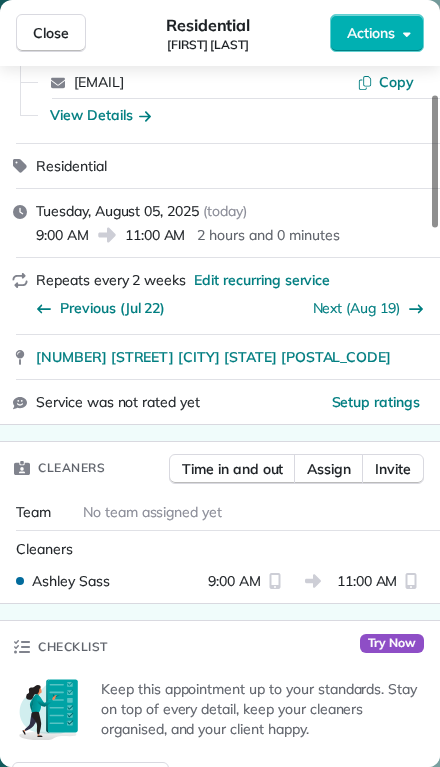click on "Assign" at bounding box center (329, 469) 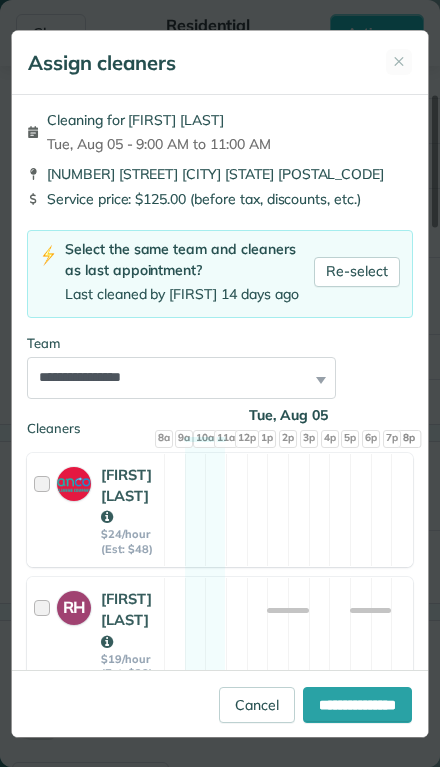 scroll, scrollTop: 0, scrollLeft: 0, axis: both 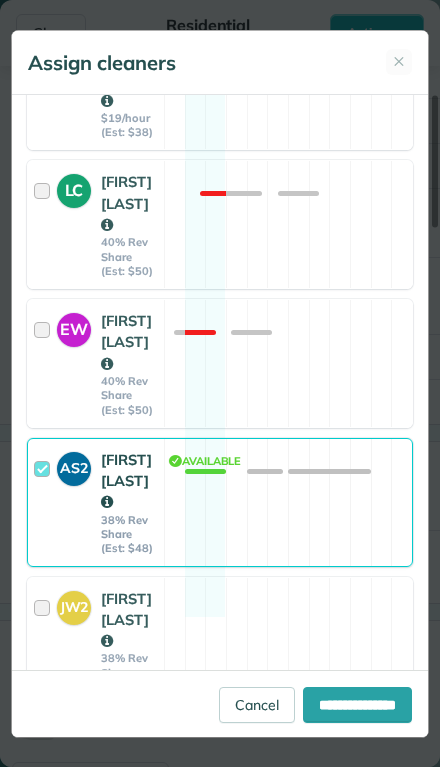 click at bounding box center (45, 363) 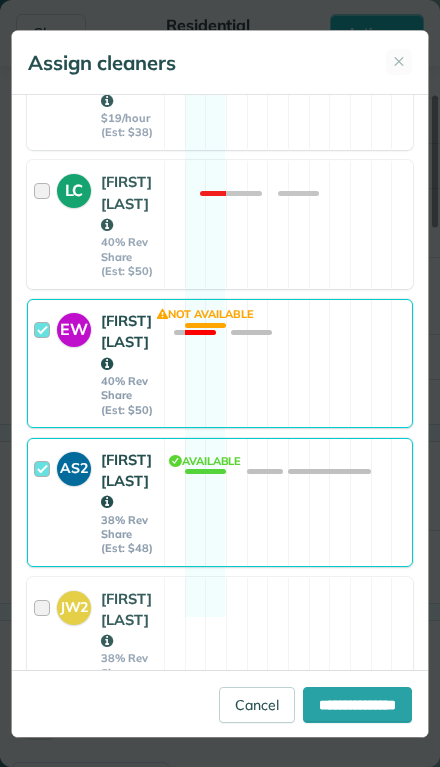 click at bounding box center (45, 502) 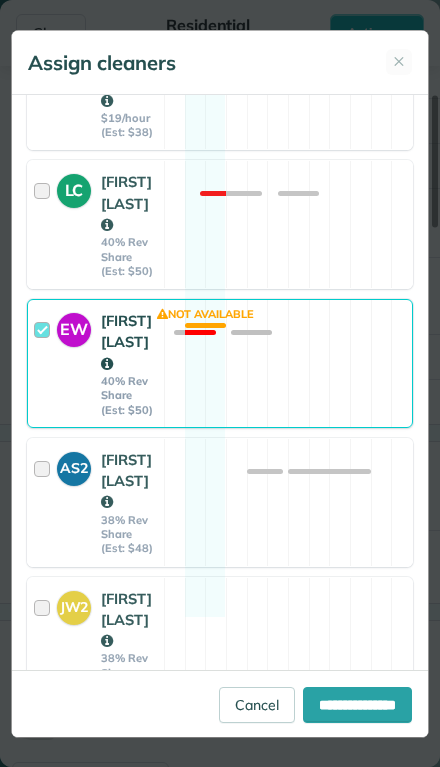 click at bounding box center [45, 502] 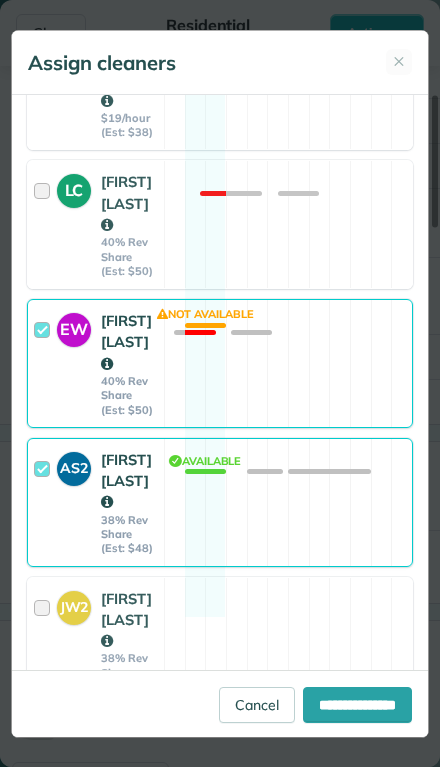 click at bounding box center [45, 502] 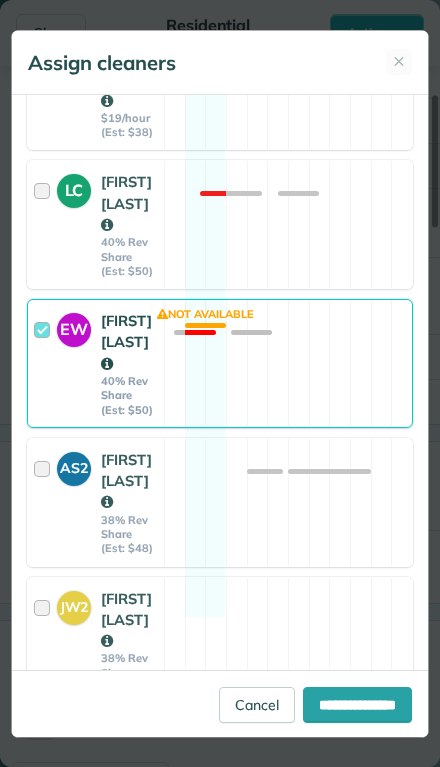 click on "**********" at bounding box center (357, 705) 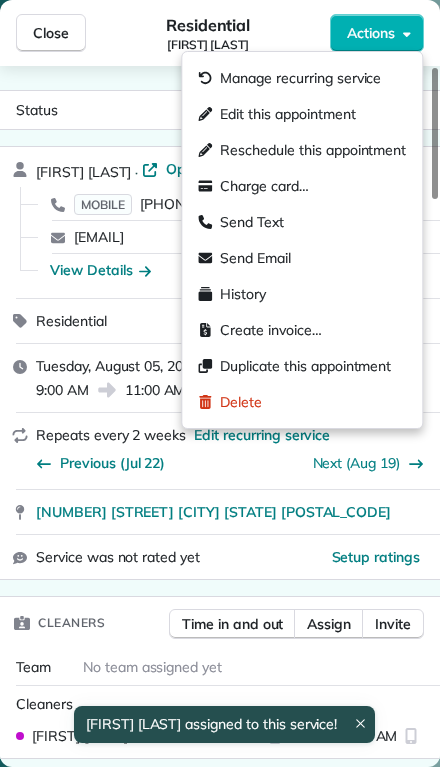 click on "Edit this appointment" at bounding box center (287, 114) 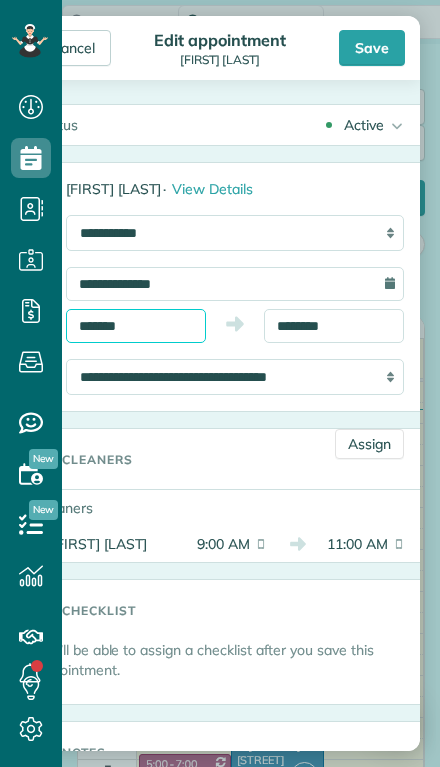 click on "*******" at bounding box center [136, 326] 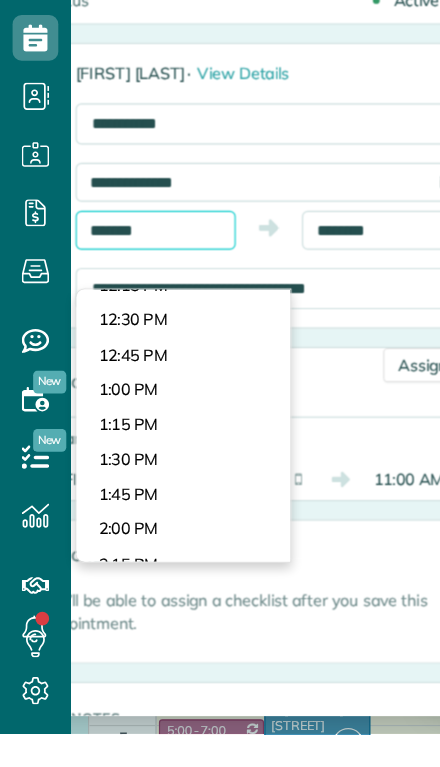 scroll, scrollTop: 1487, scrollLeft: 0, axis: vertical 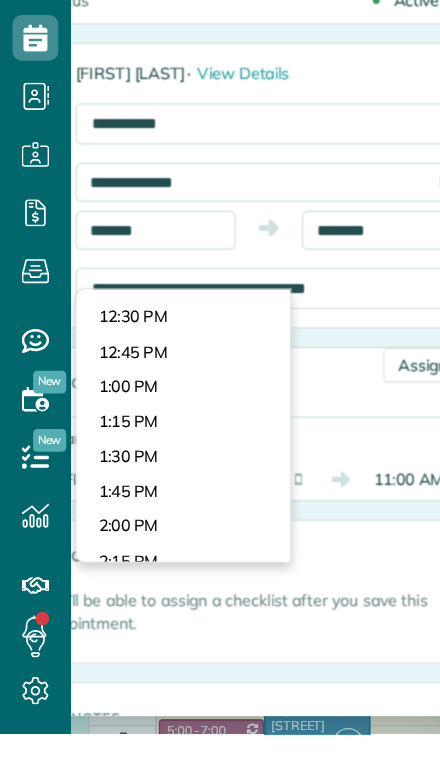 click on "Dashboard
Scheduling
Calendar View
List View
Dispatch View - Weekly scheduling (Beta)" at bounding box center [220, 383] 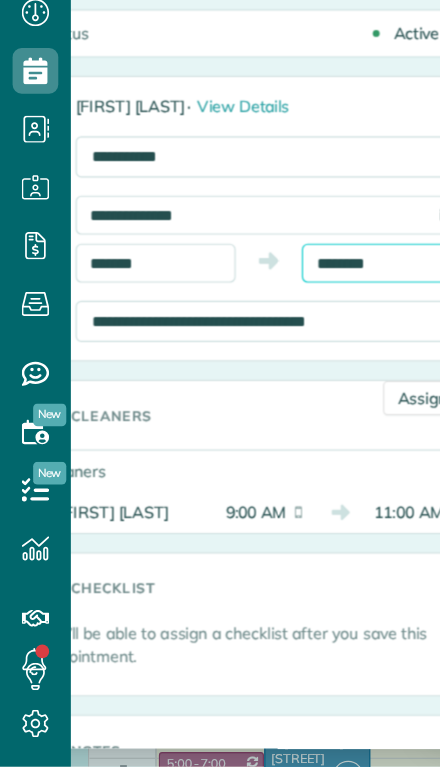 click on "********" at bounding box center (334, 326) 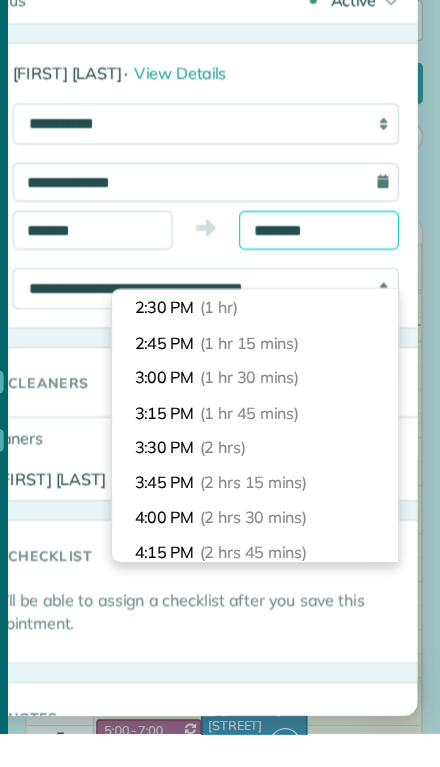 scroll, scrollTop: 136, scrollLeft: 0, axis: vertical 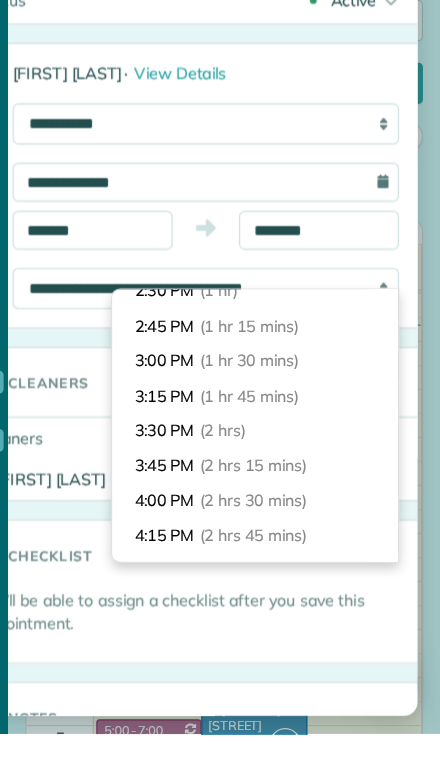 click on "[TIME] ([DURATION])" at bounding box center [278, 501] 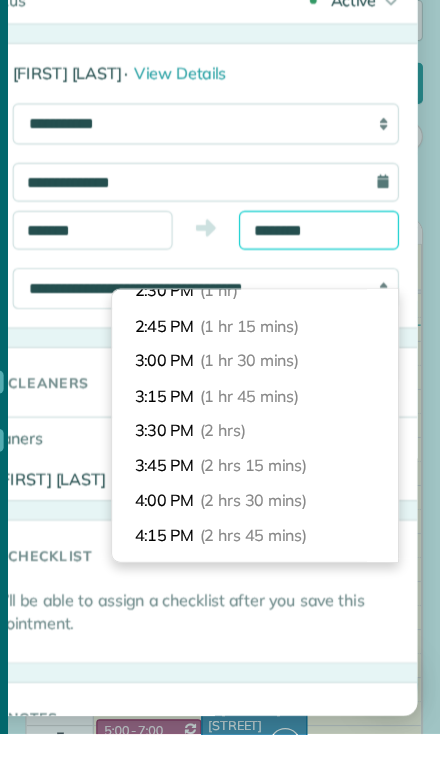type on "*******" 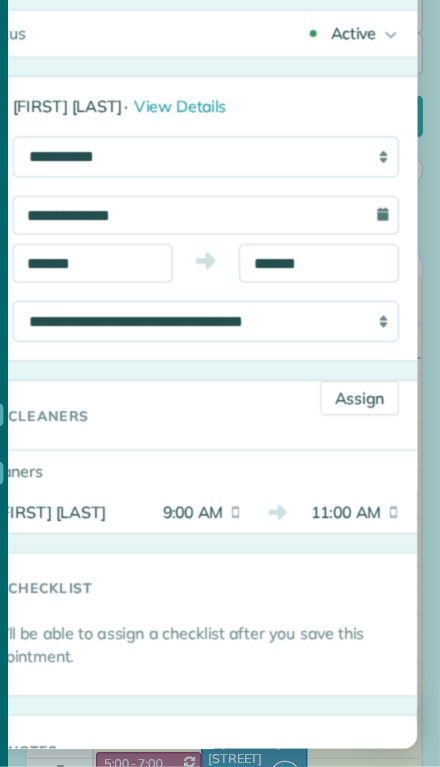 scroll, scrollTop: 0, scrollLeft: 0, axis: both 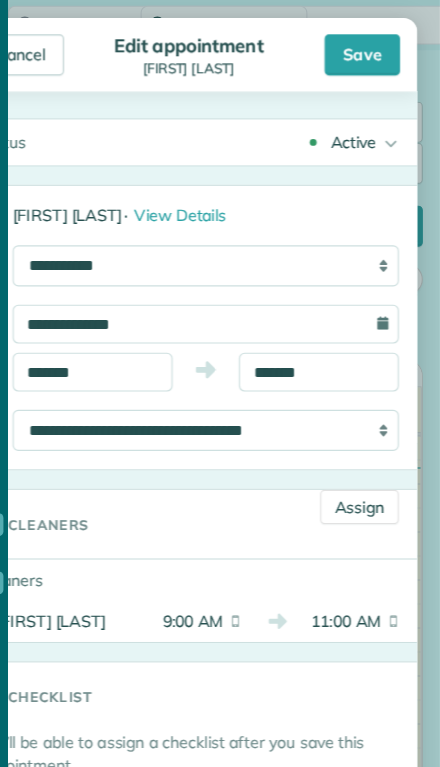 click on "Save" at bounding box center [372, 48] 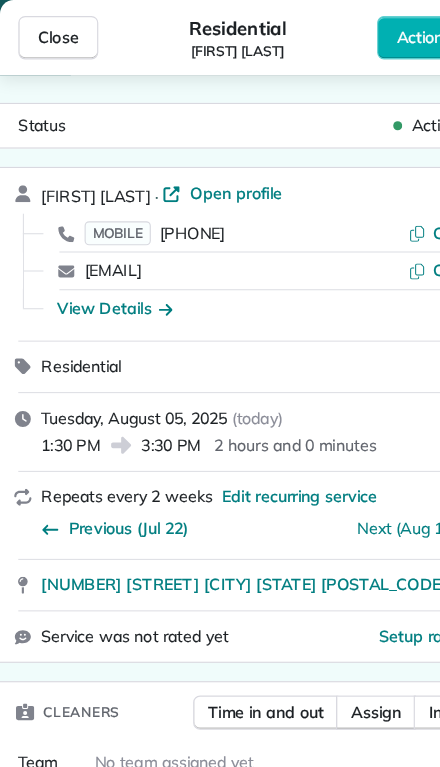 scroll, scrollTop: 0, scrollLeft: 0, axis: both 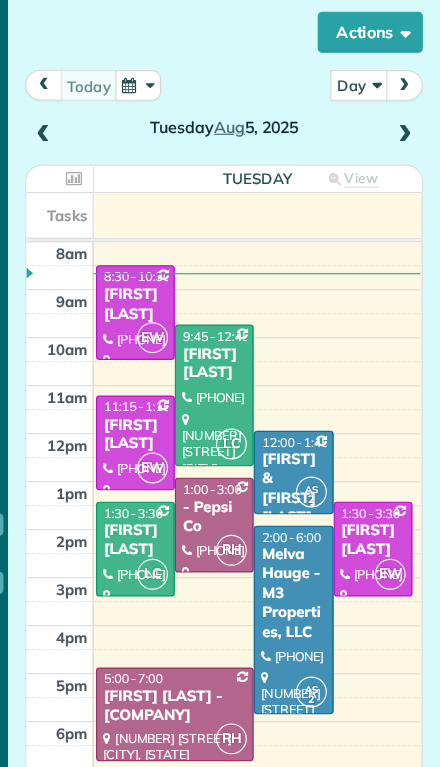 click on "[FIRST] [LAST]" at bounding box center (173, 267) 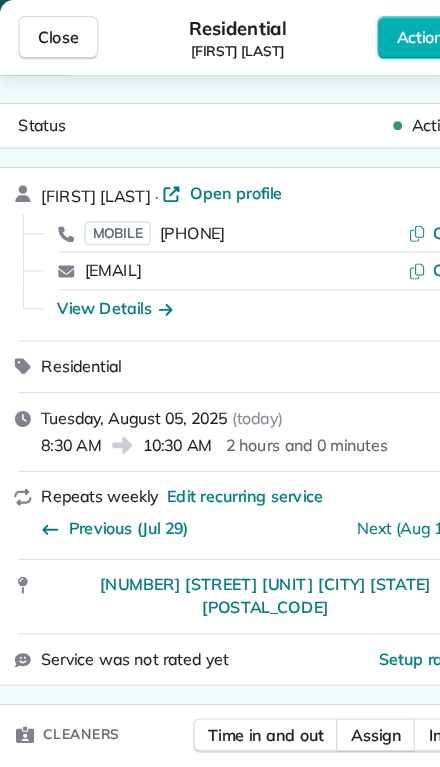 click on "[FIRST] [LAST] · Open profile MOBILE [PHONE] Copy [EMAIL] Copy View Details" at bounding box center [232, 222] 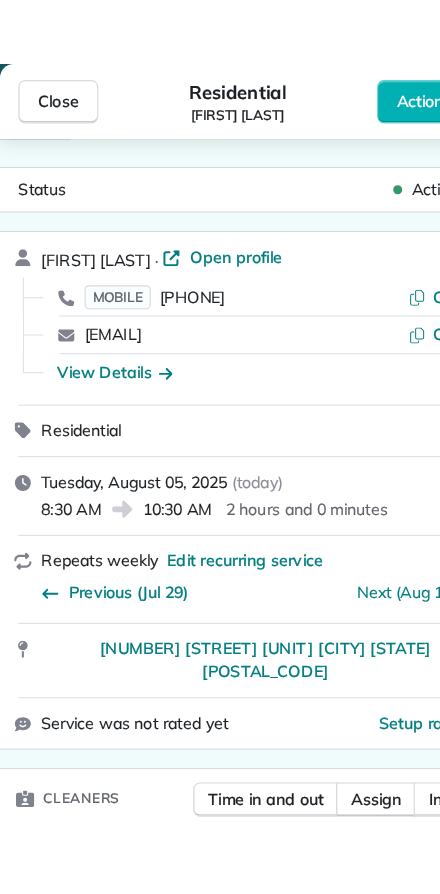 scroll, scrollTop: 0, scrollLeft: 0, axis: both 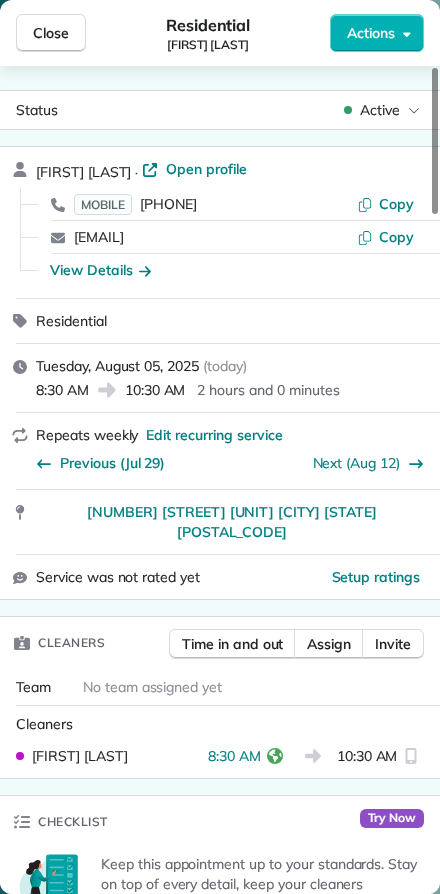 click on "Close" at bounding box center (51, 33) 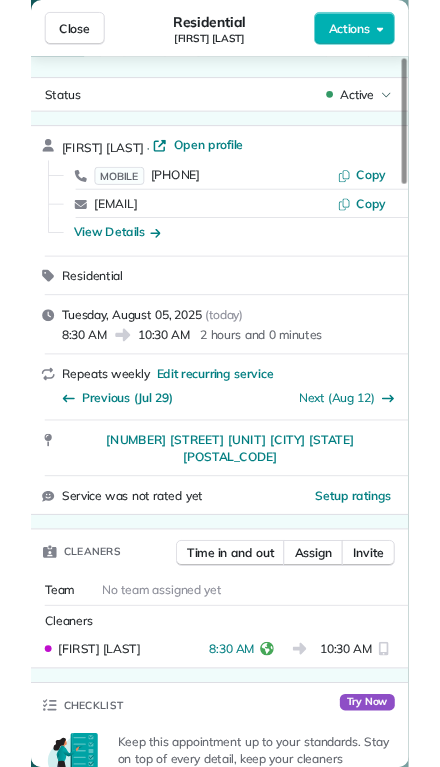 scroll, scrollTop: 44, scrollLeft: 0, axis: vertical 